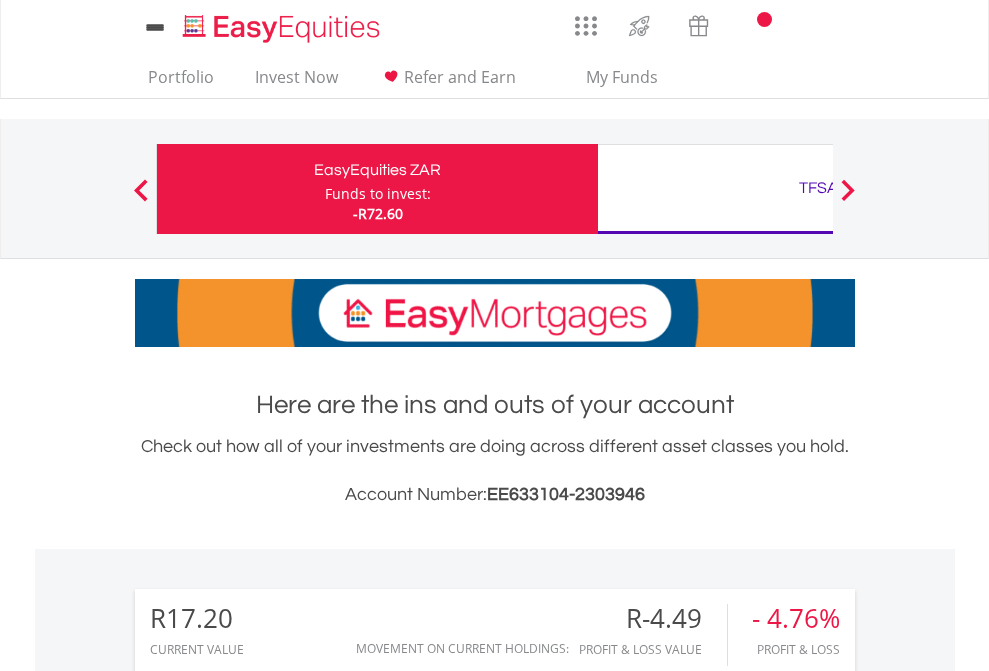 scroll, scrollTop: 0, scrollLeft: 0, axis: both 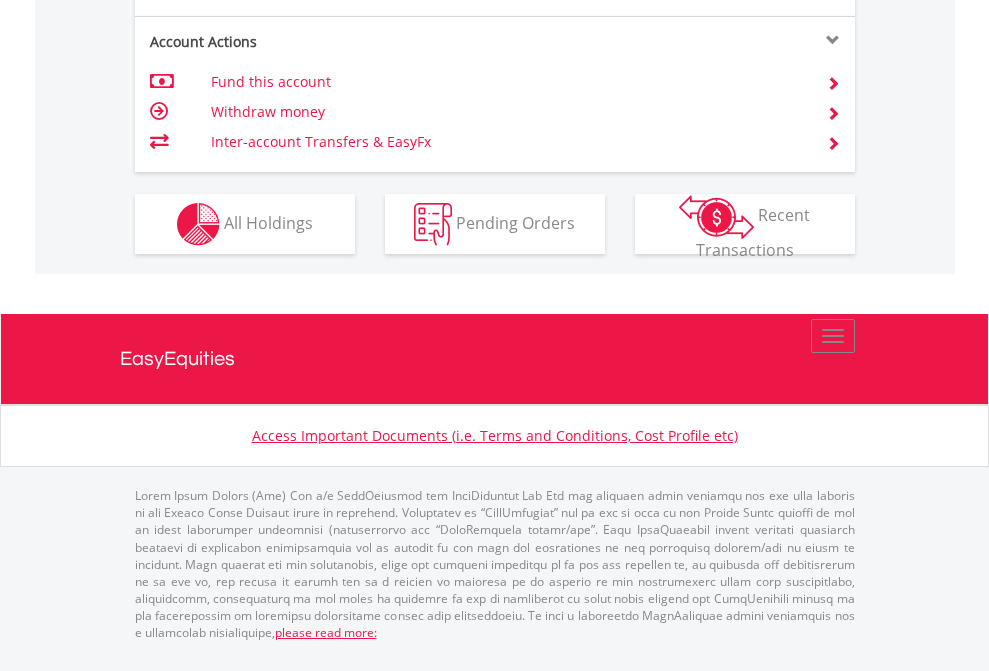 click on "Investment types" at bounding box center (706, -337) 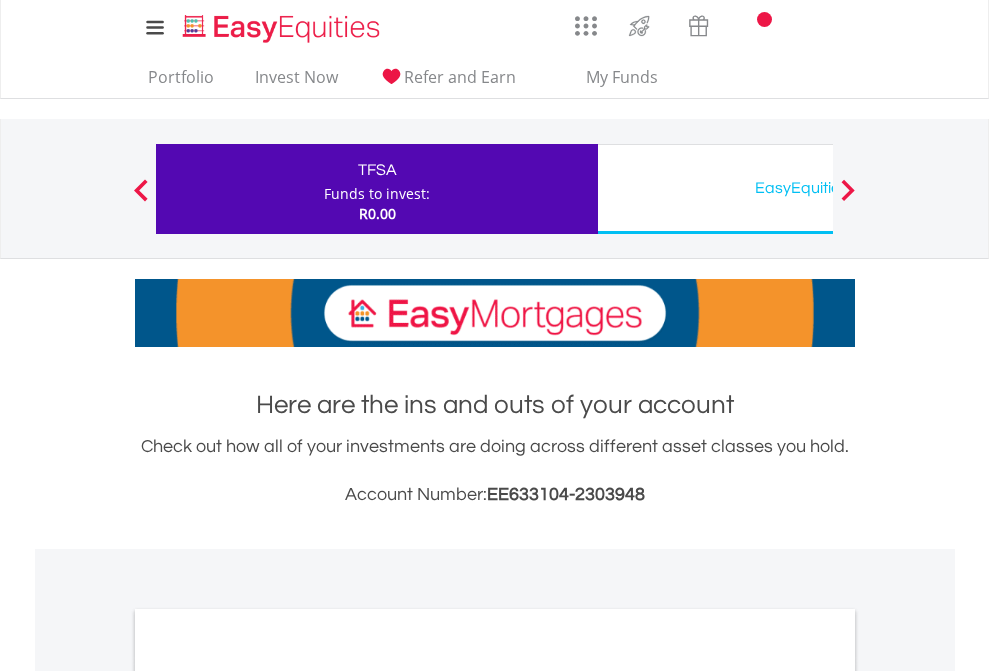 scroll, scrollTop: 0, scrollLeft: 0, axis: both 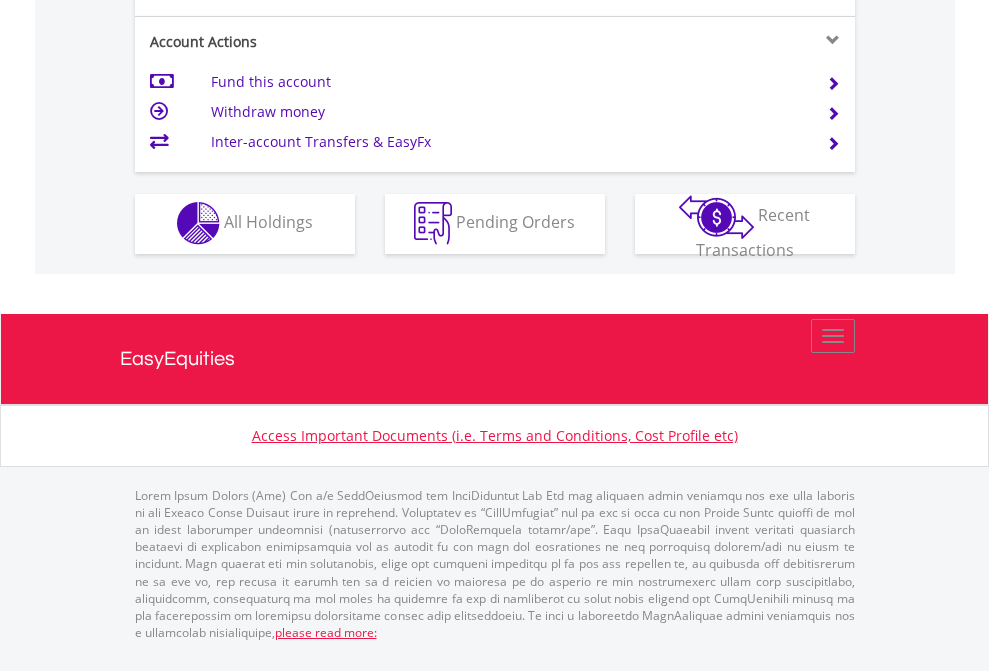click on "Investment types" at bounding box center [706, -353] 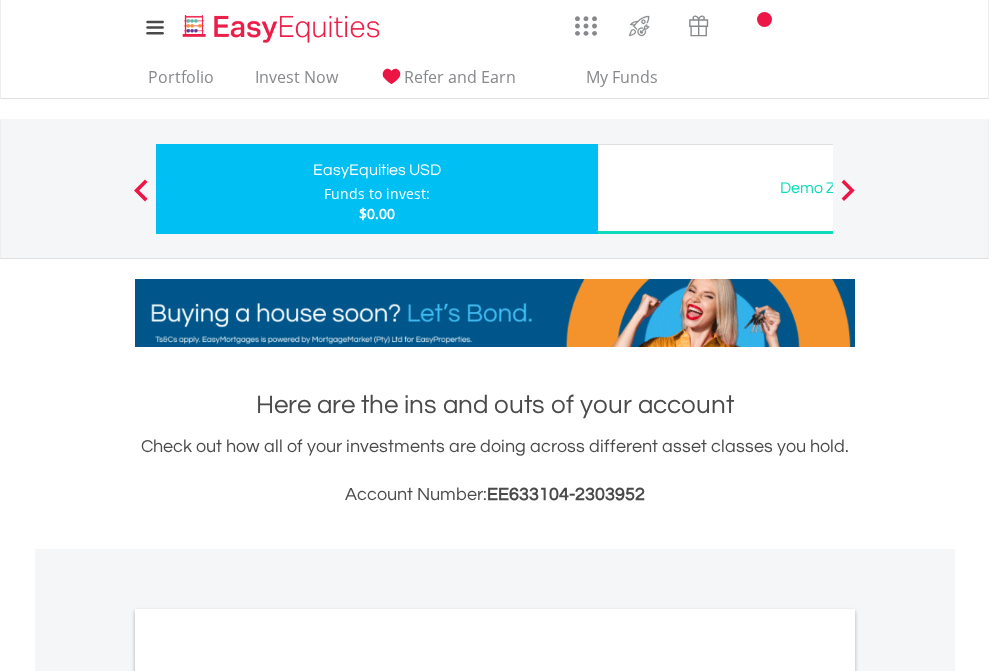 scroll, scrollTop: 0, scrollLeft: 0, axis: both 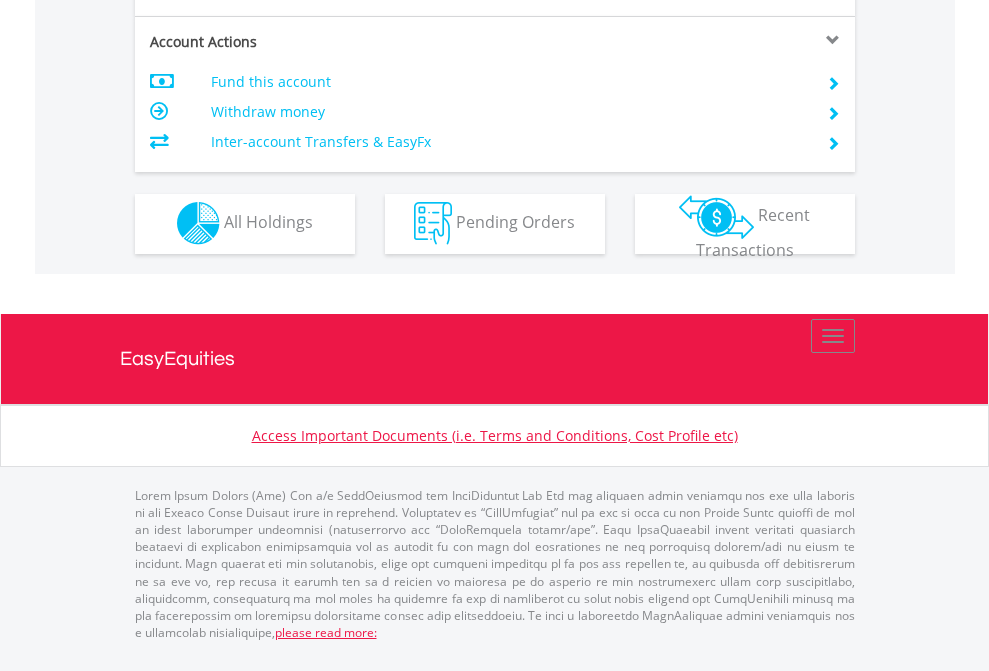 click on "Investment types" at bounding box center (706, -353) 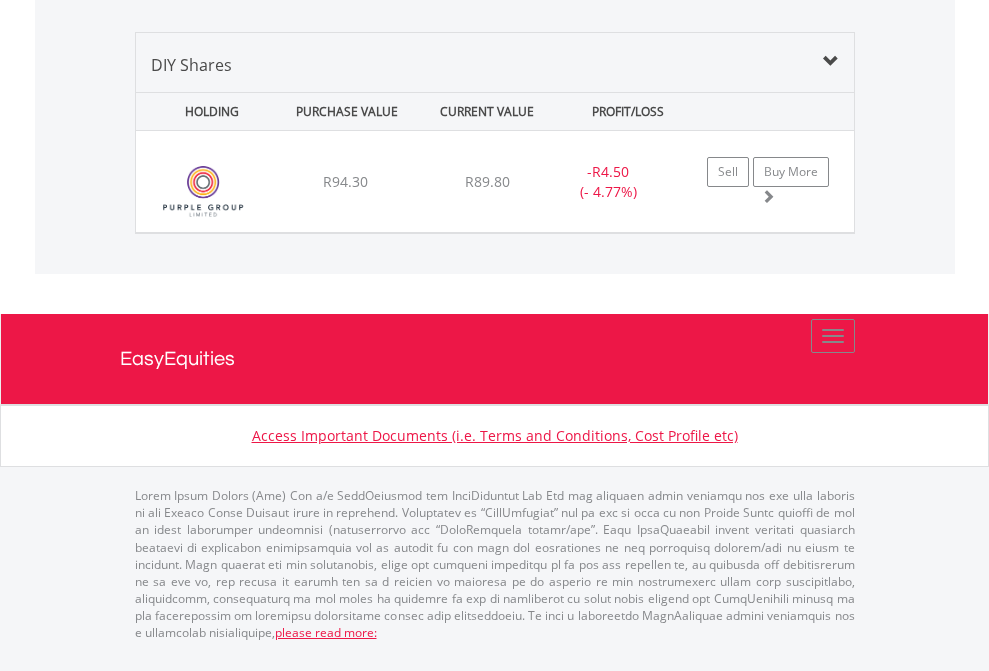 scroll, scrollTop: 1933, scrollLeft: 0, axis: vertical 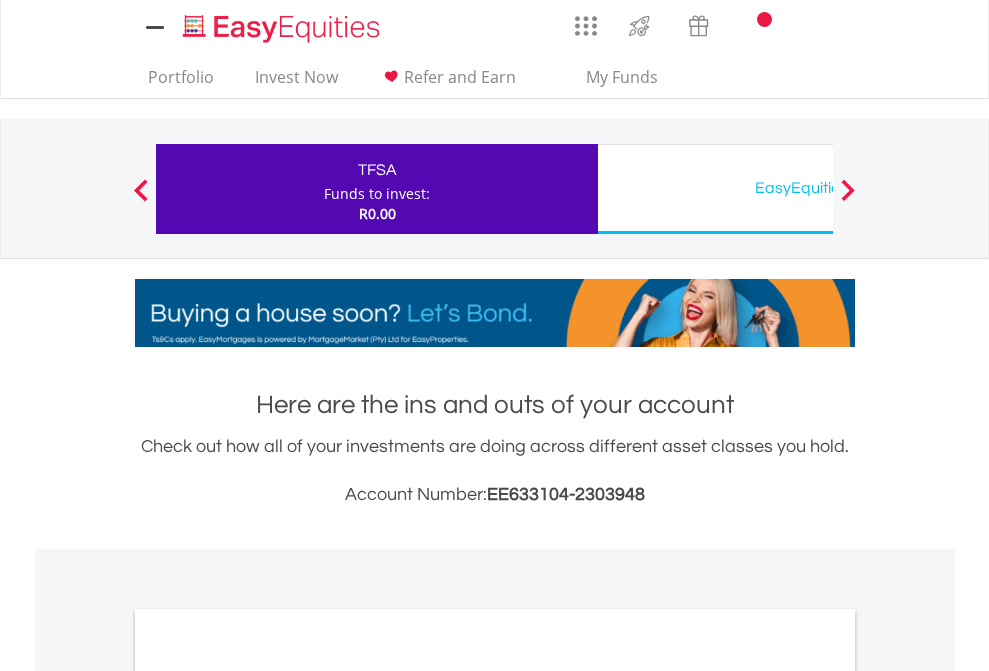 click on "All Holdings" at bounding box center (268, 1096) 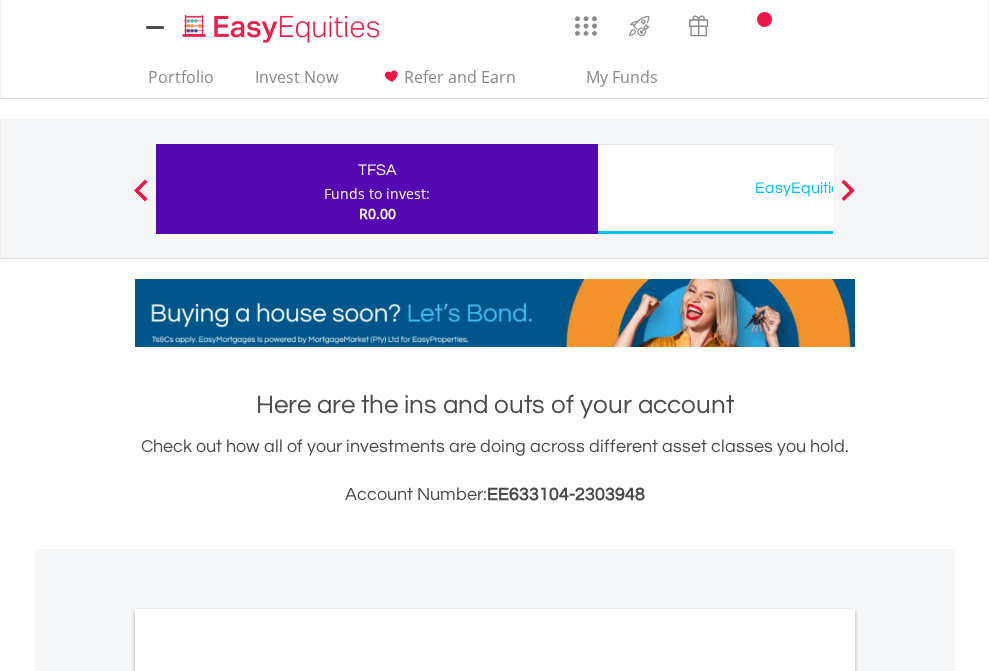 scroll, scrollTop: 1202, scrollLeft: 0, axis: vertical 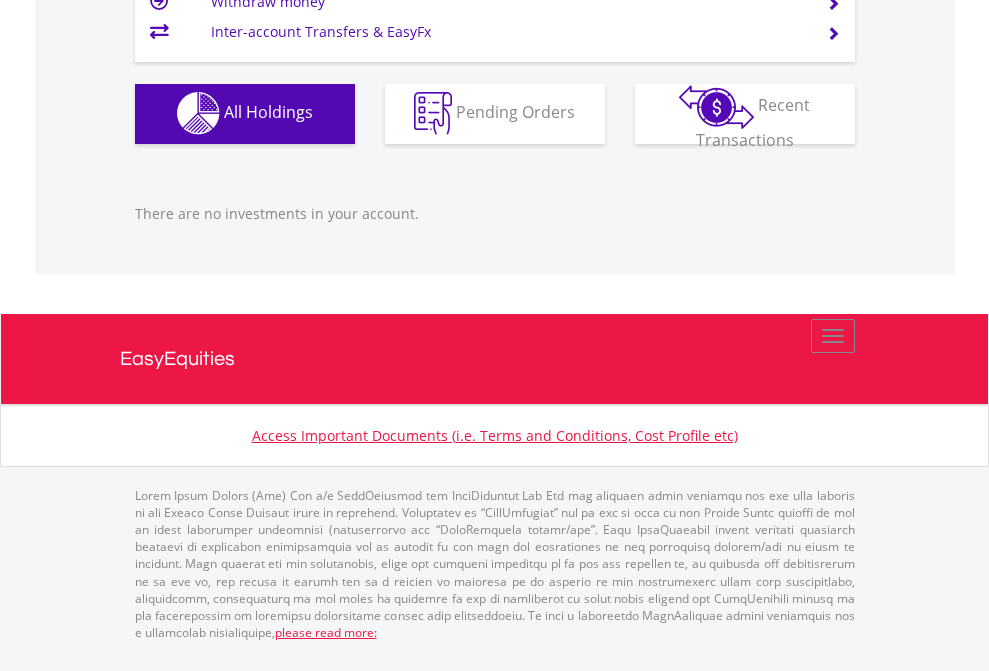 click on "EasyEquities USD" at bounding box center [818, -1142] 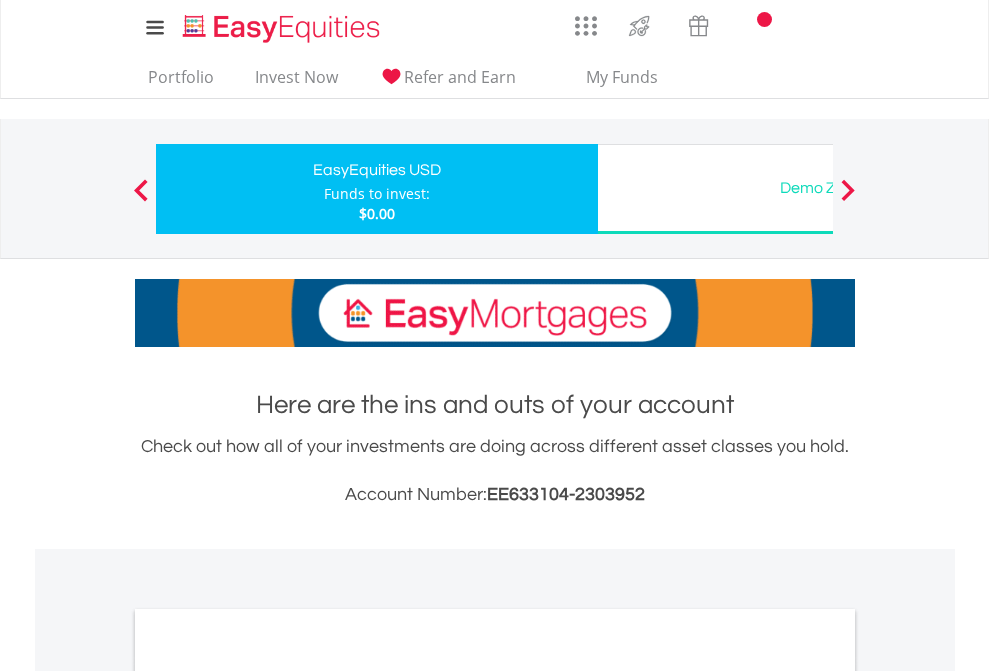 scroll, scrollTop: 1202, scrollLeft: 0, axis: vertical 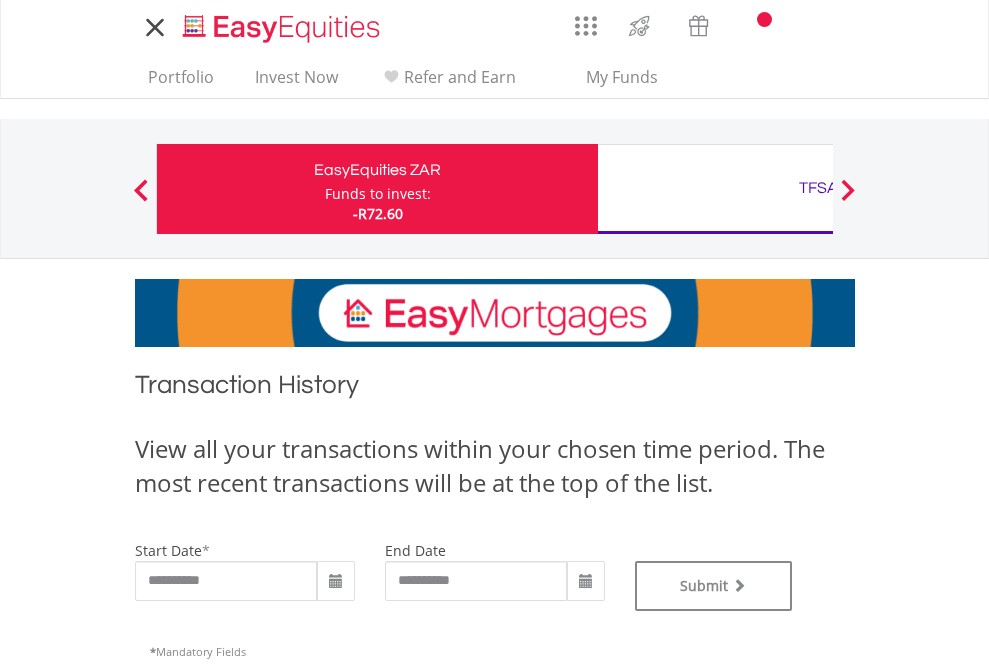 type on "**********" 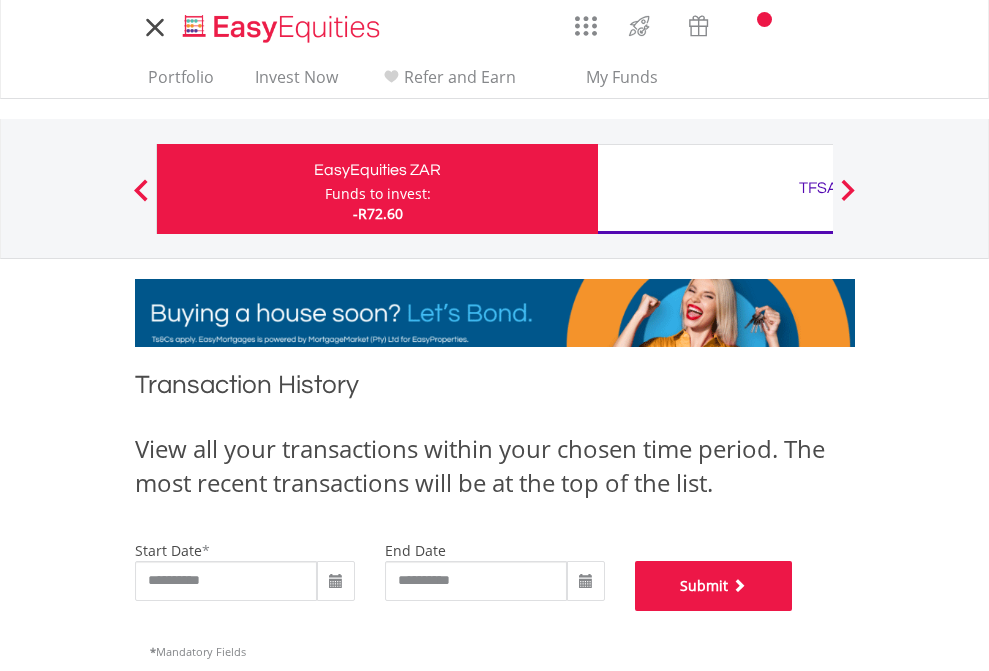 click on "Submit" at bounding box center [714, 586] 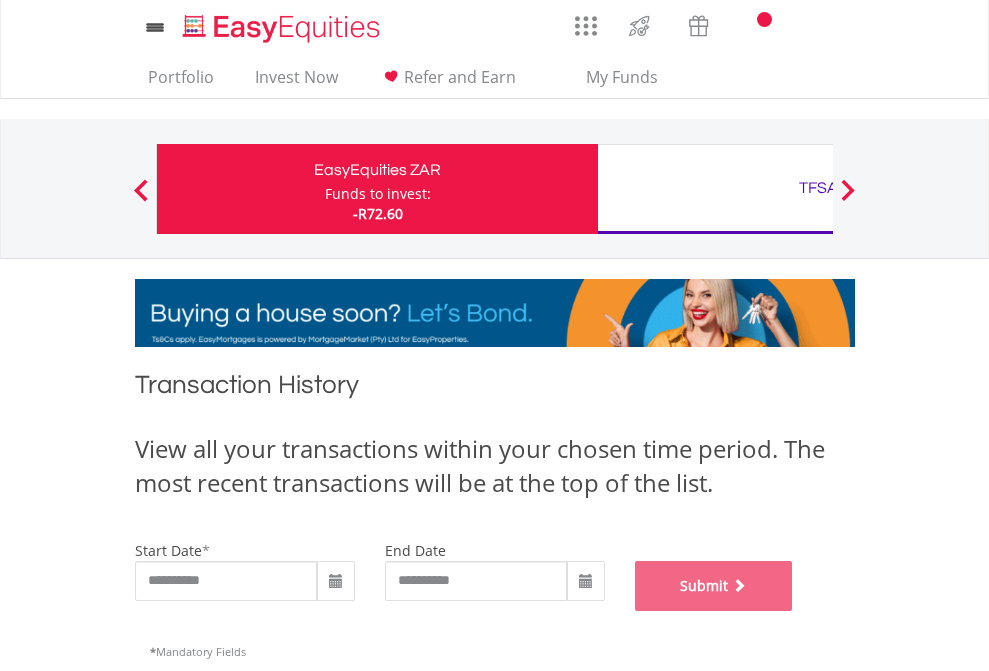 scroll, scrollTop: 811, scrollLeft: 0, axis: vertical 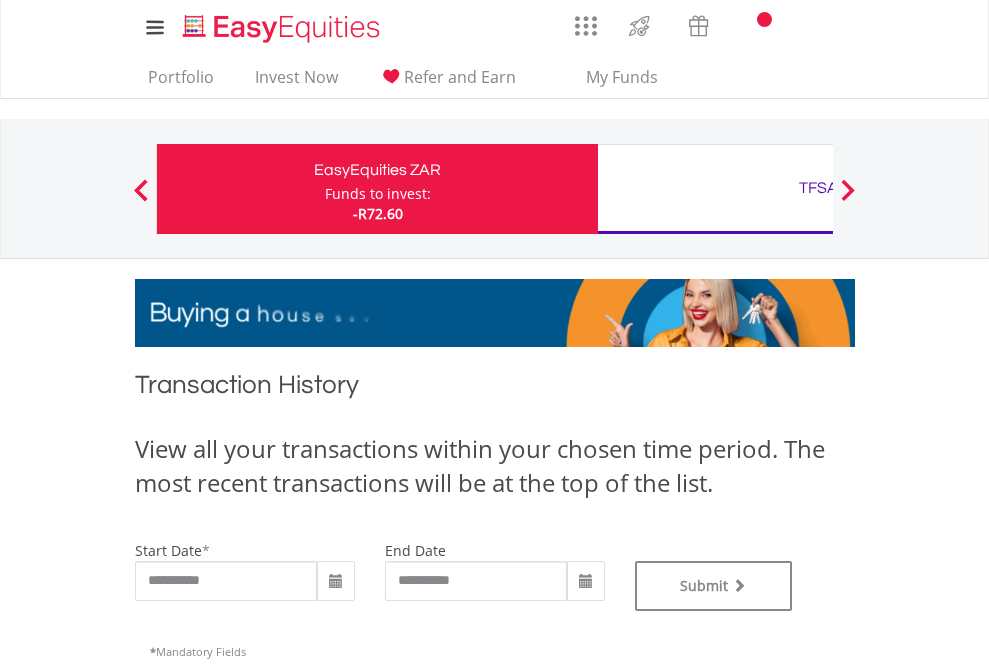 click on "TFSA" at bounding box center [818, 188] 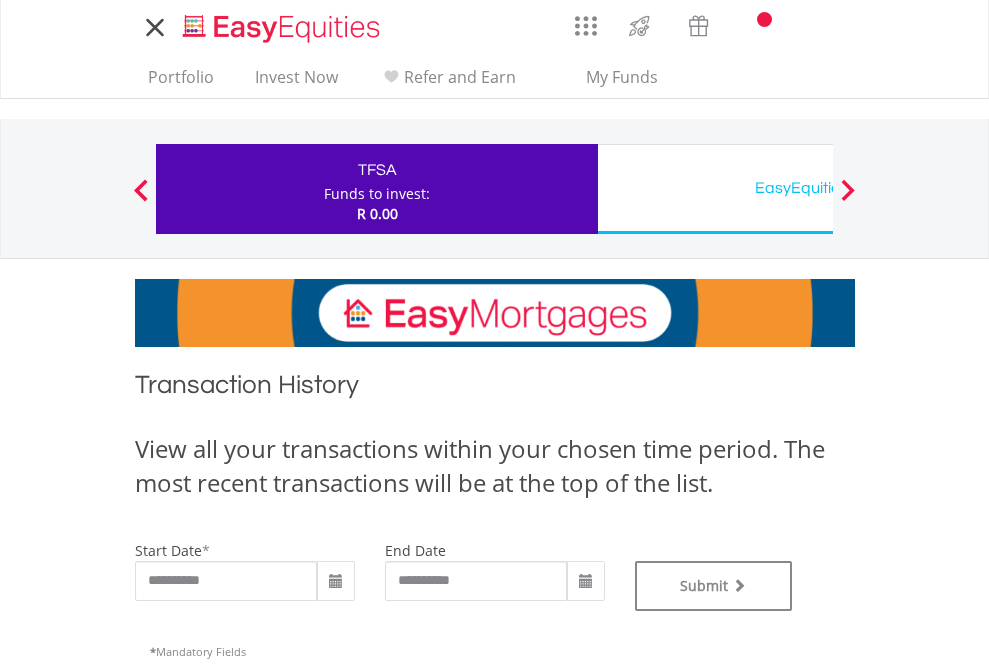scroll, scrollTop: 0, scrollLeft: 0, axis: both 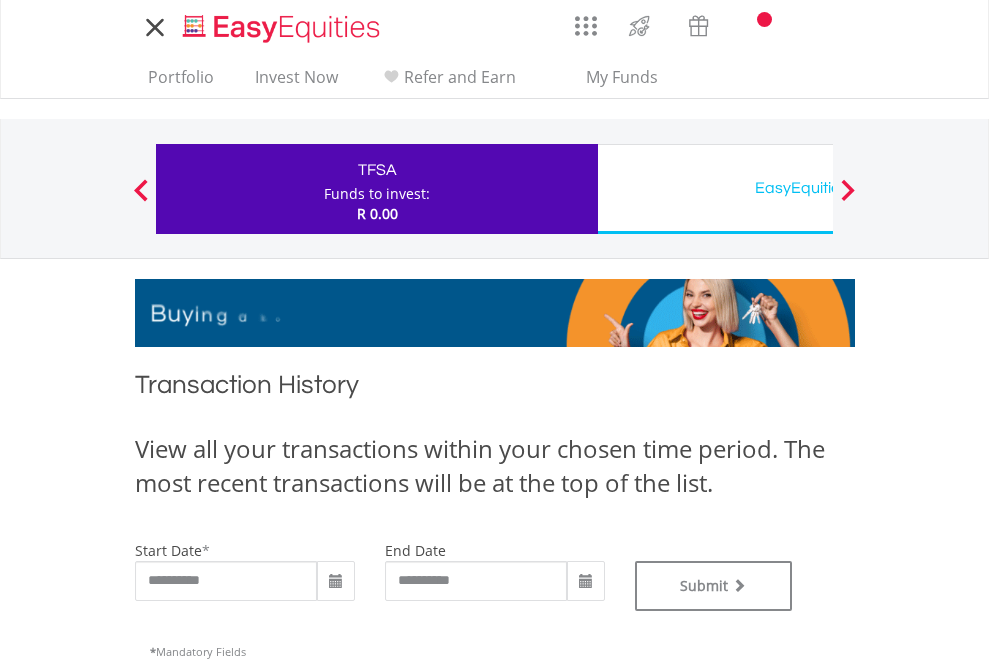 type on "**********" 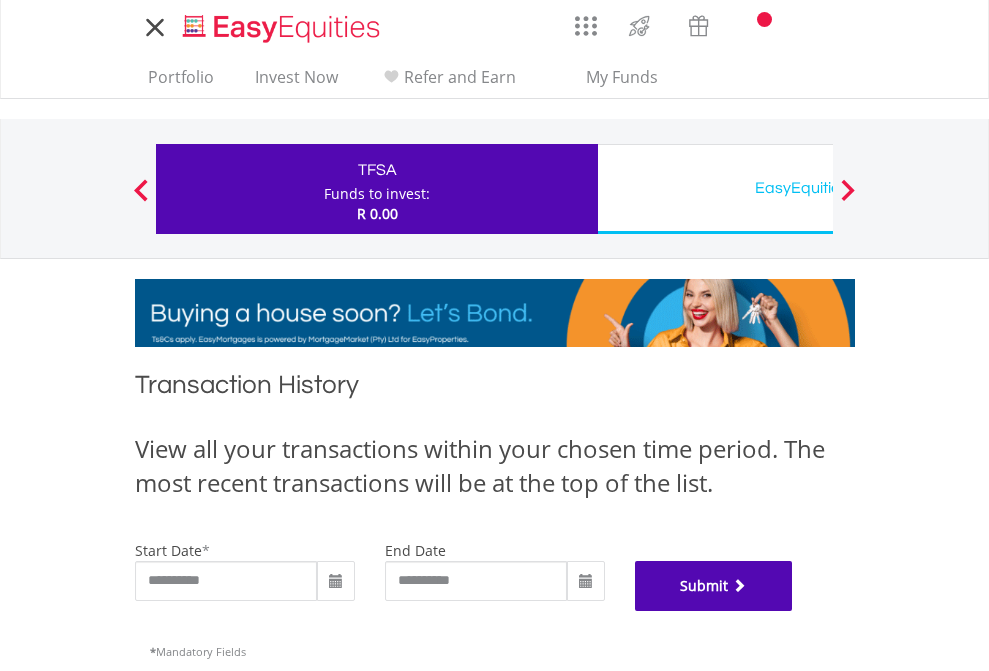 click on "Submit" at bounding box center [714, 586] 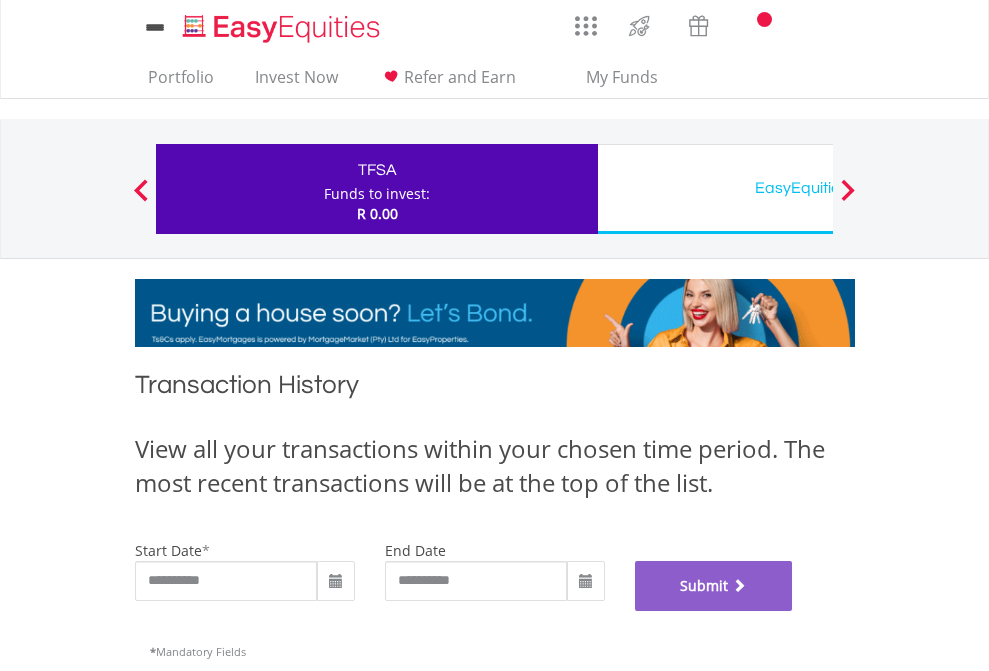 scroll, scrollTop: 811, scrollLeft: 0, axis: vertical 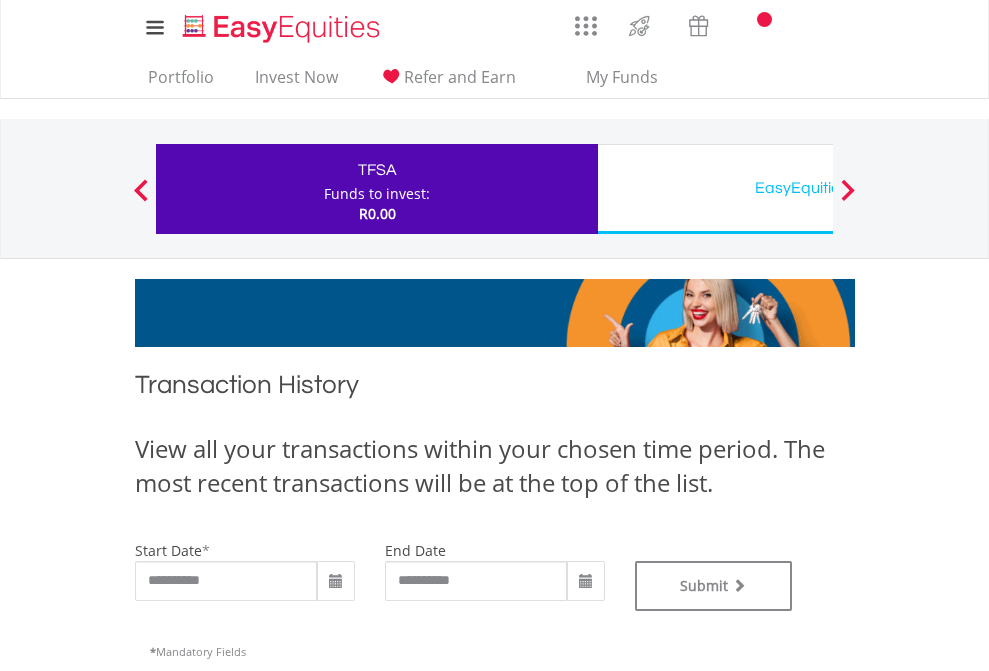 click on "EasyEquities USD" at bounding box center (818, 188) 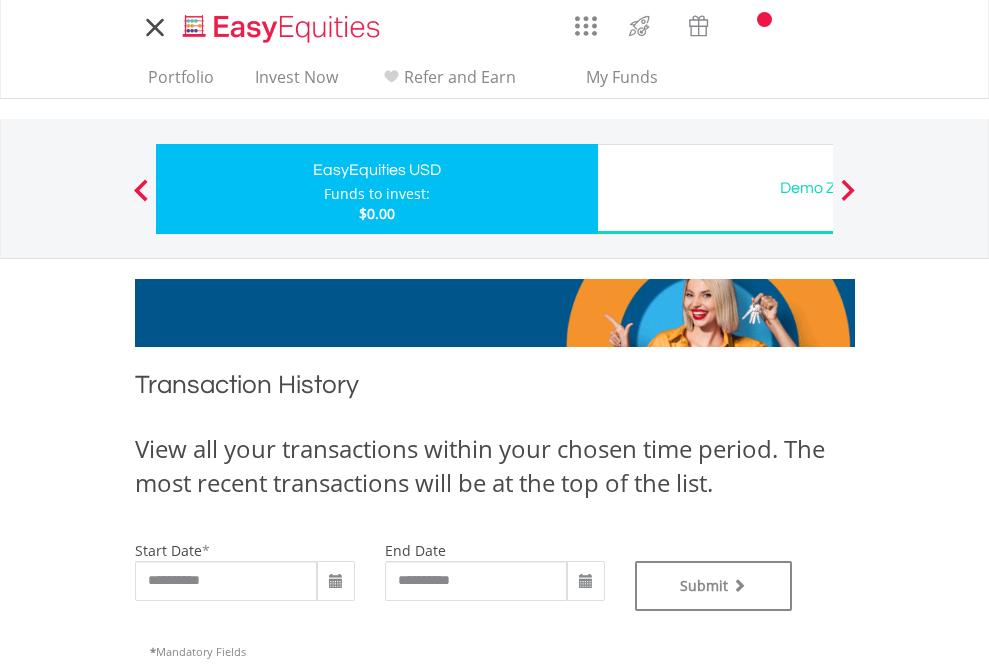 scroll, scrollTop: 0, scrollLeft: 0, axis: both 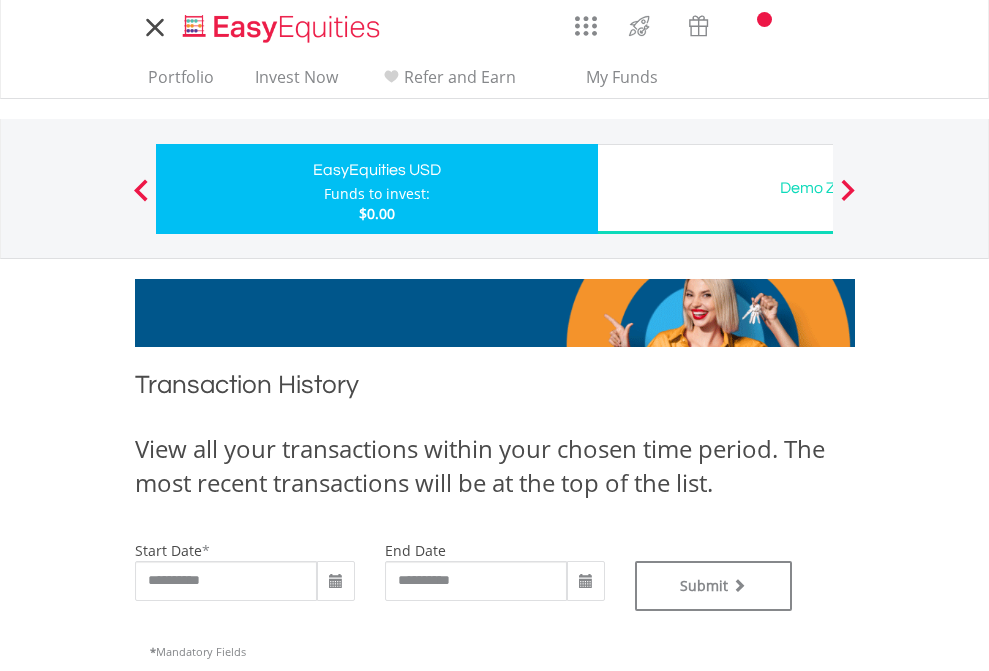 type on "**********" 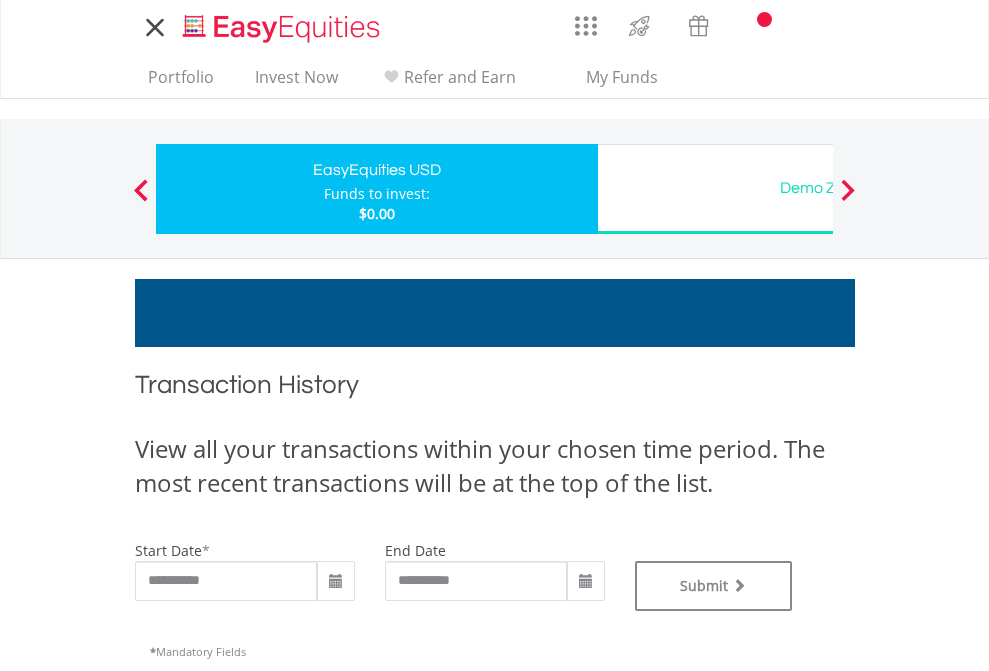 type on "**********" 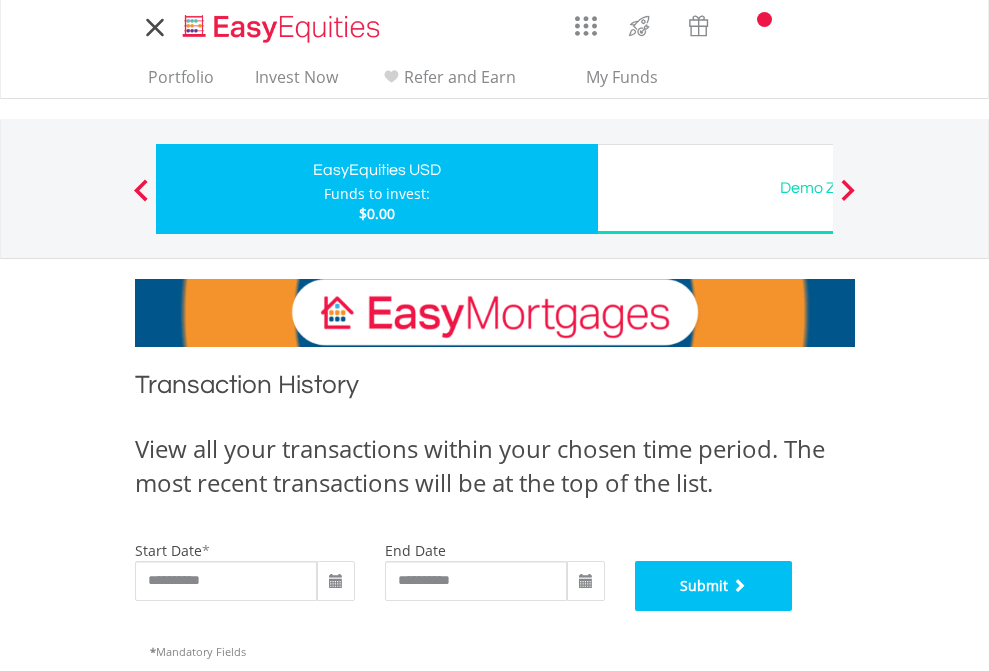 click on "Submit" at bounding box center [714, 586] 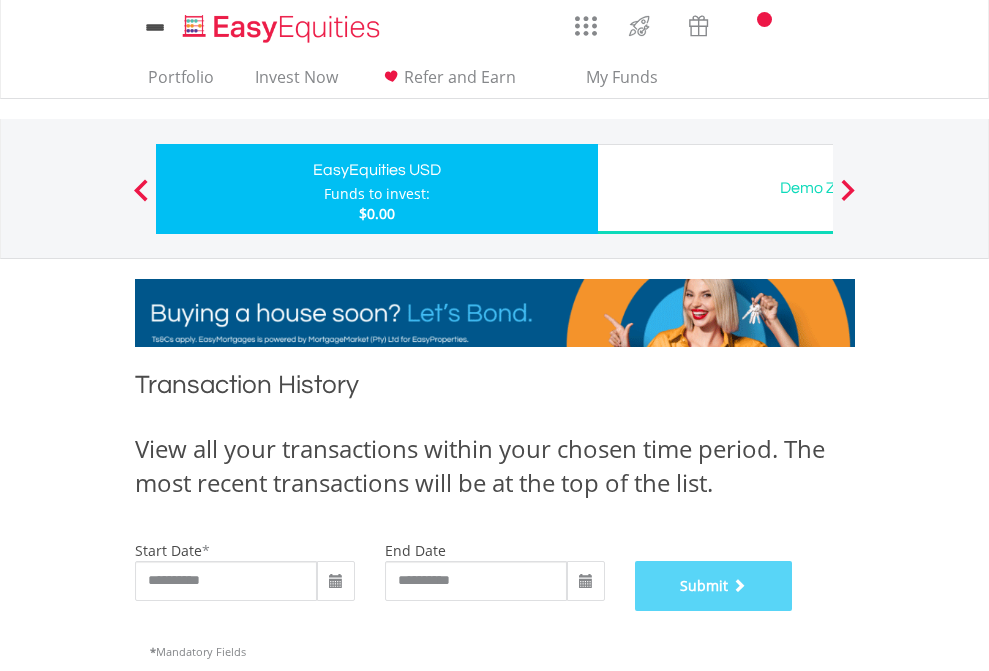 scroll, scrollTop: 811, scrollLeft: 0, axis: vertical 